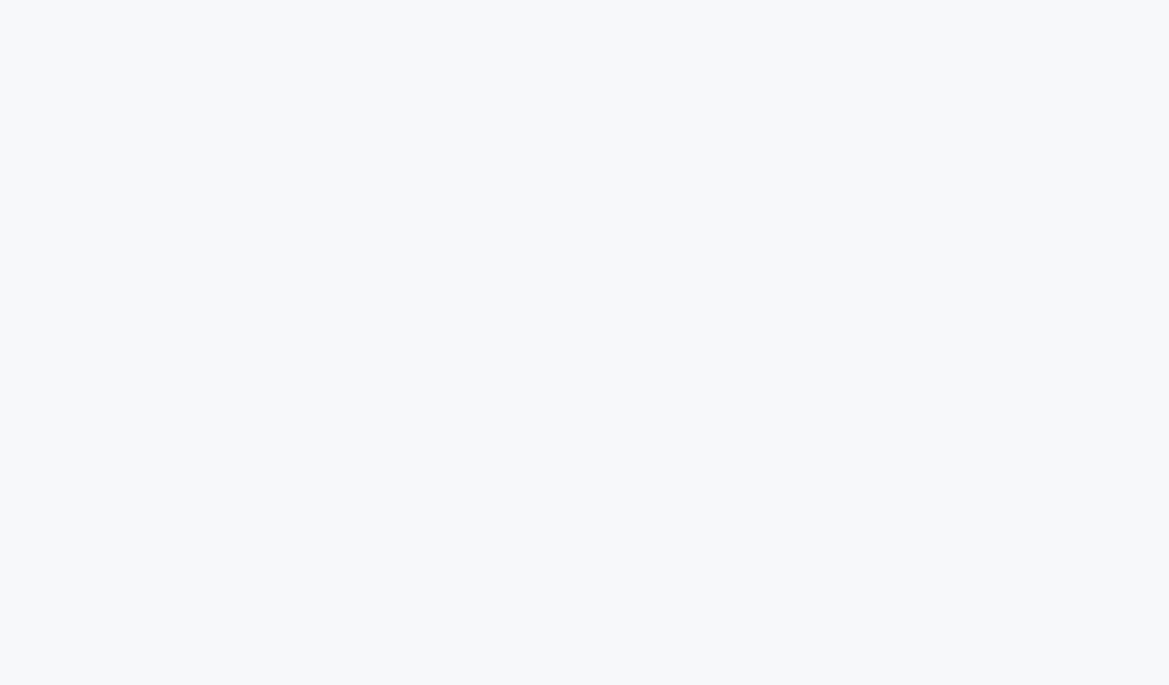 scroll, scrollTop: 0, scrollLeft: 0, axis: both 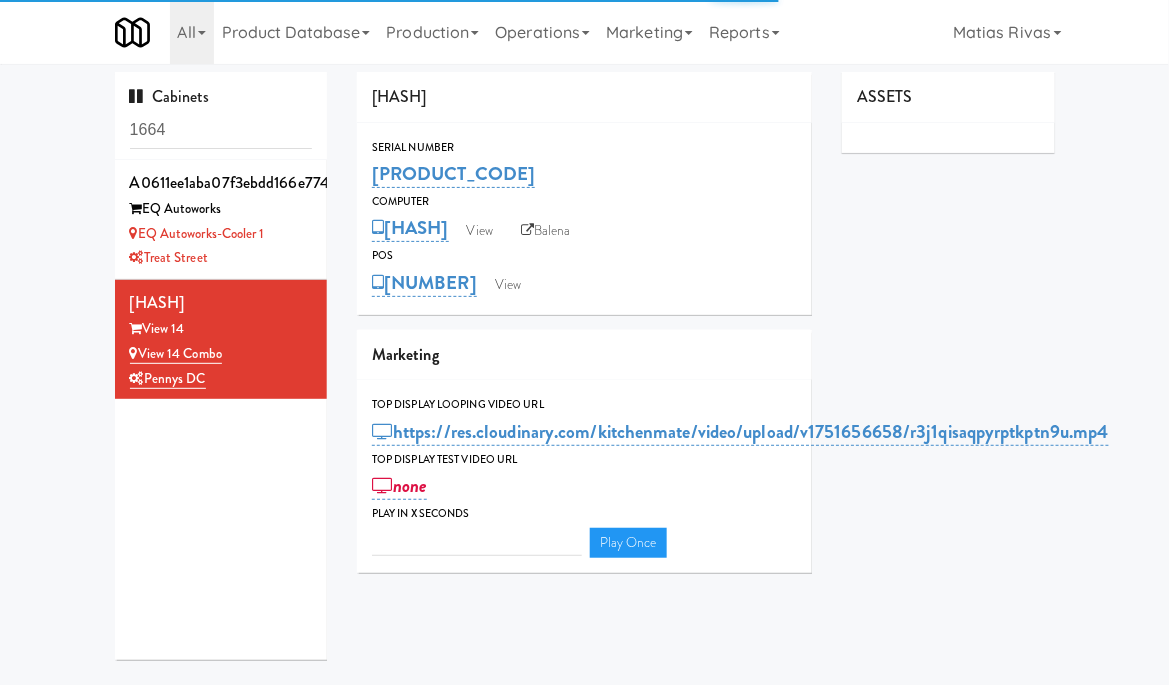 type on "3" 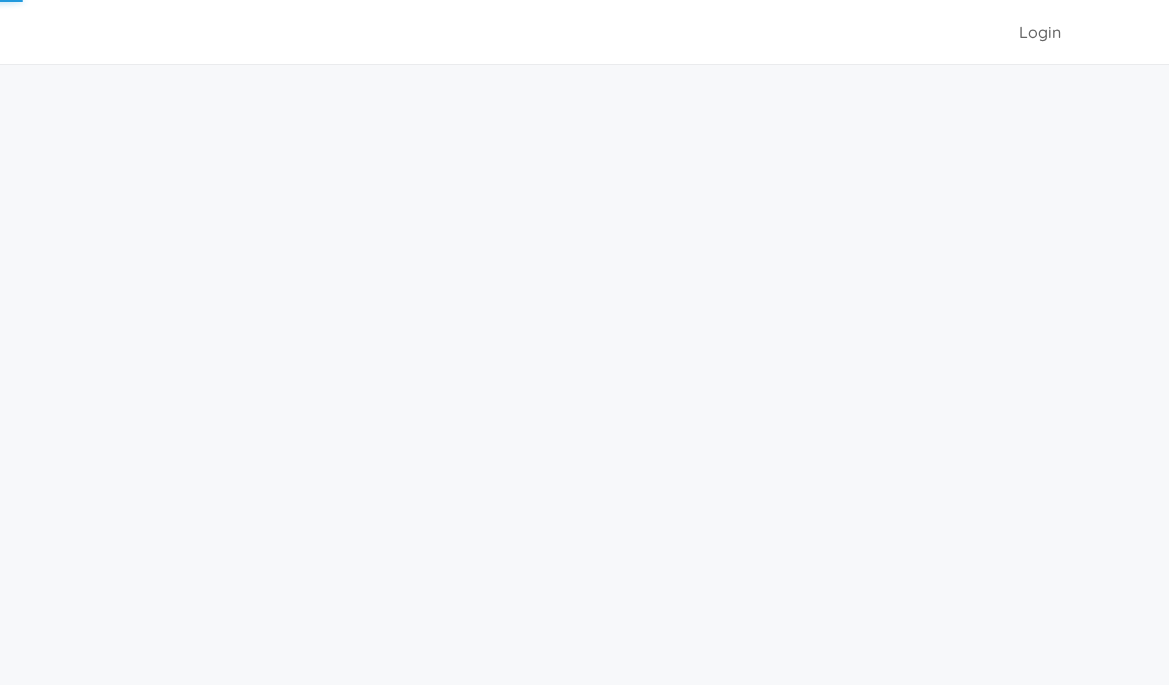 scroll, scrollTop: 0, scrollLeft: 0, axis: both 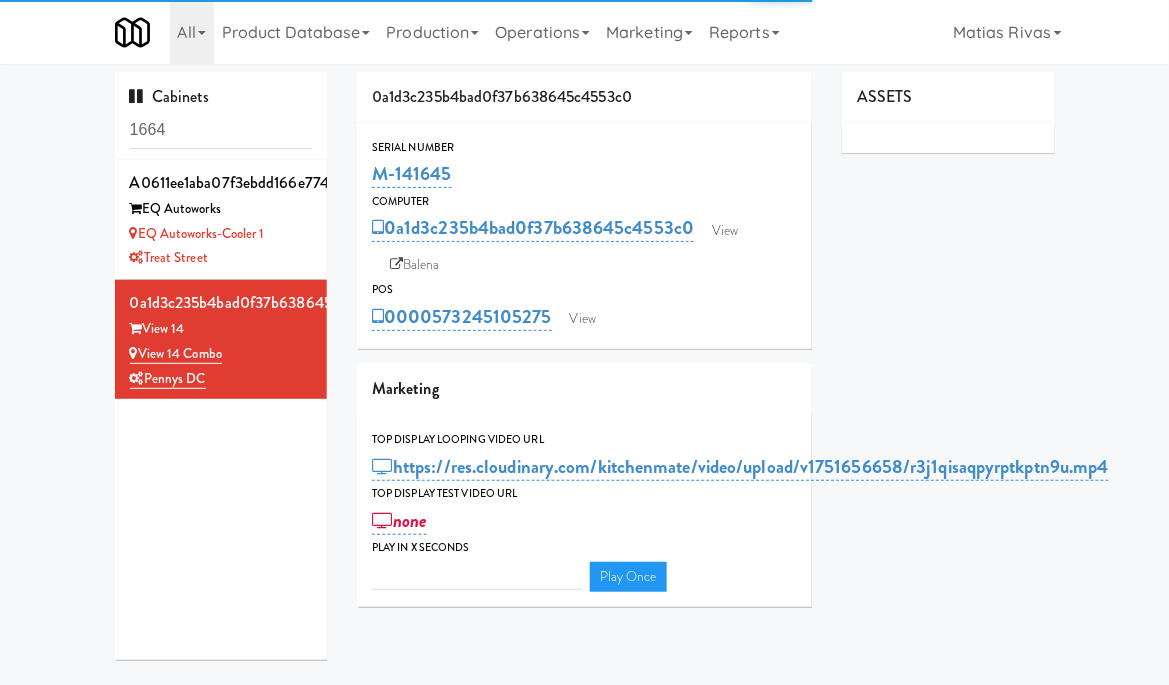type on "3" 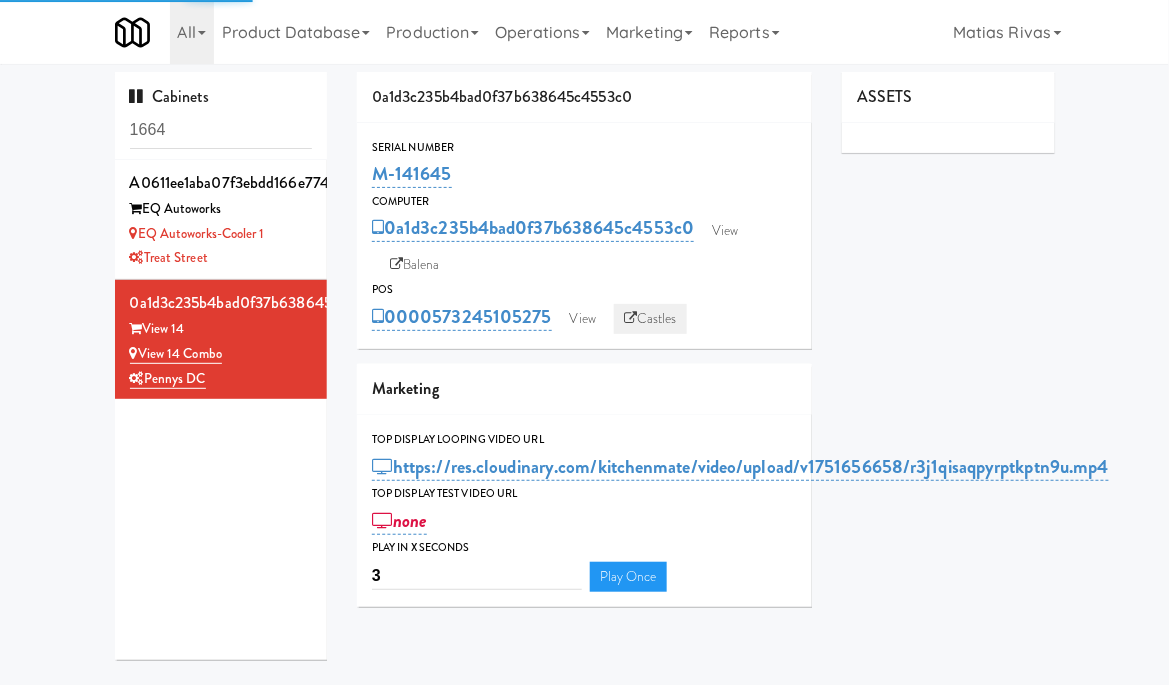 click on "Castles" at bounding box center (650, 319) 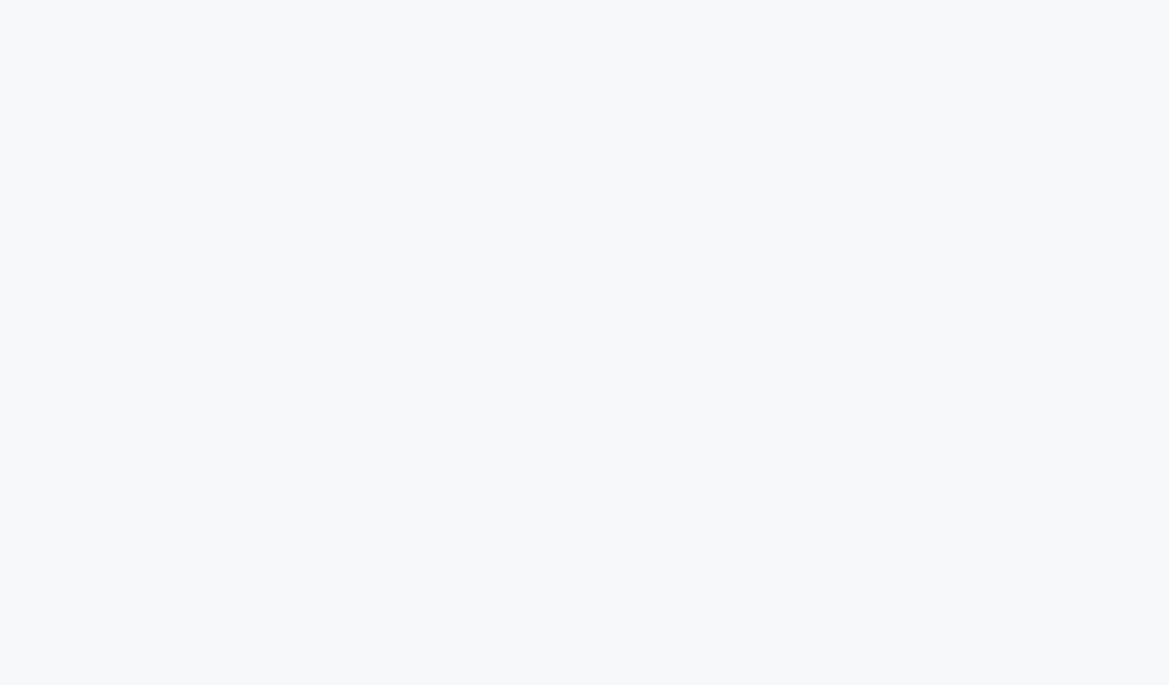 scroll, scrollTop: 0, scrollLeft: 0, axis: both 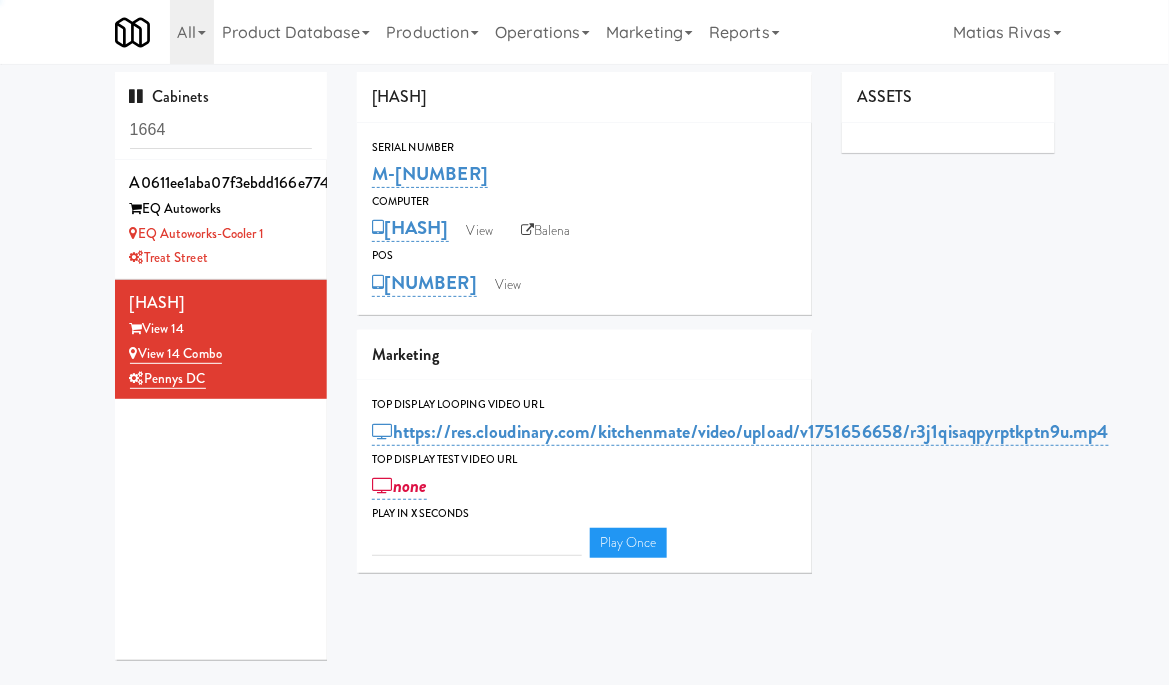 type on "3" 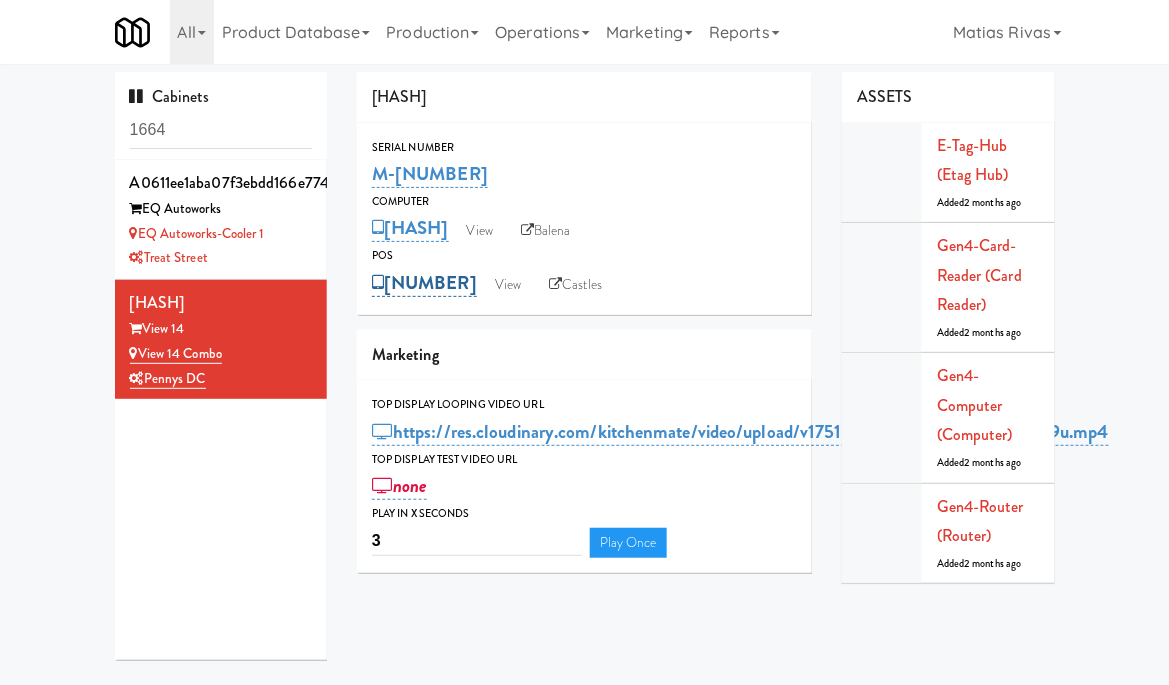 drag, startPoint x: 558, startPoint y: 315, endPoint x: 436, endPoint y: 307, distance: 122.26202 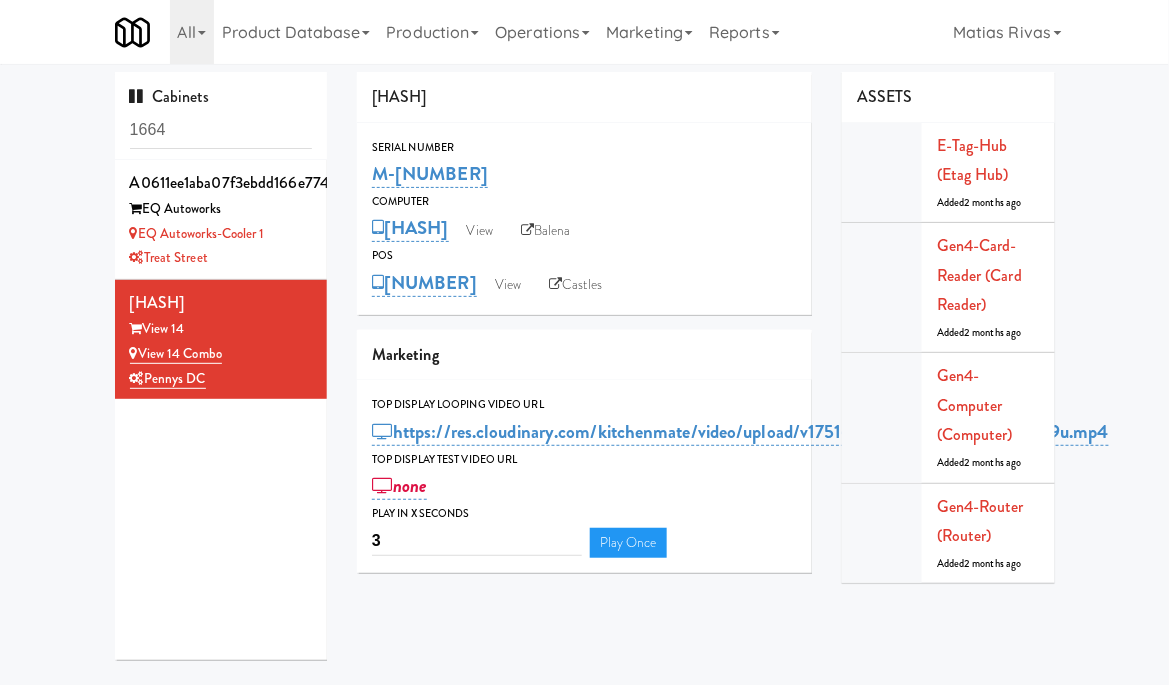 copy on "573245105275" 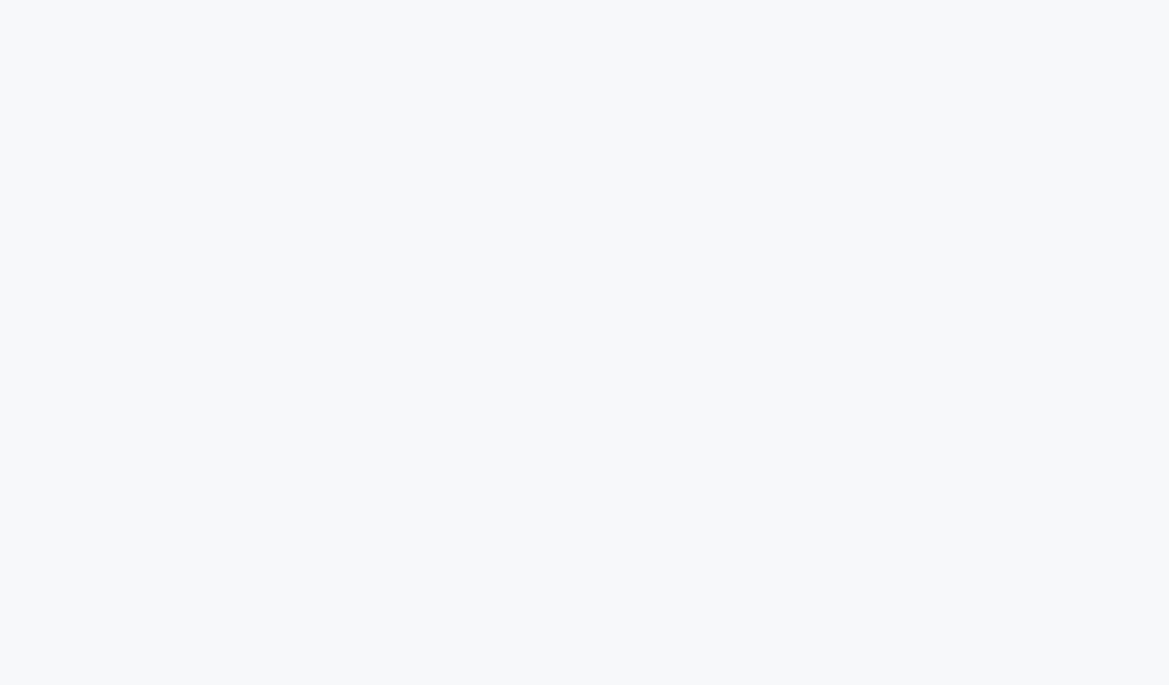 scroll, scrollTop: 0, scrollLeft: 0, axis: both 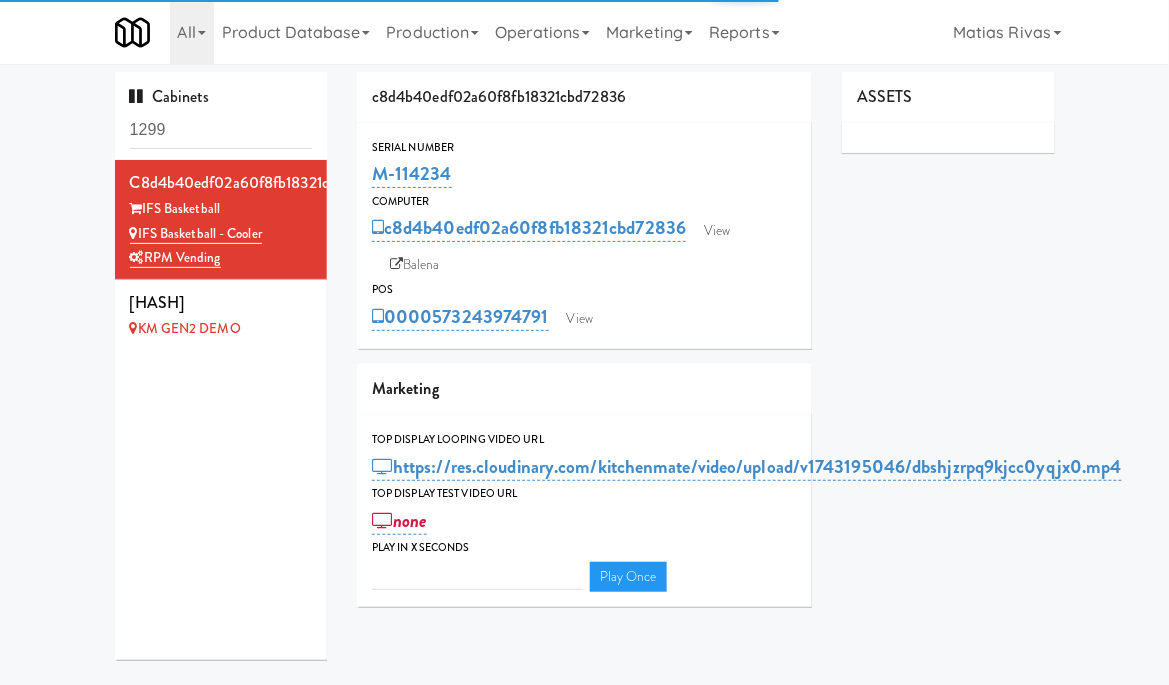 type on "3" 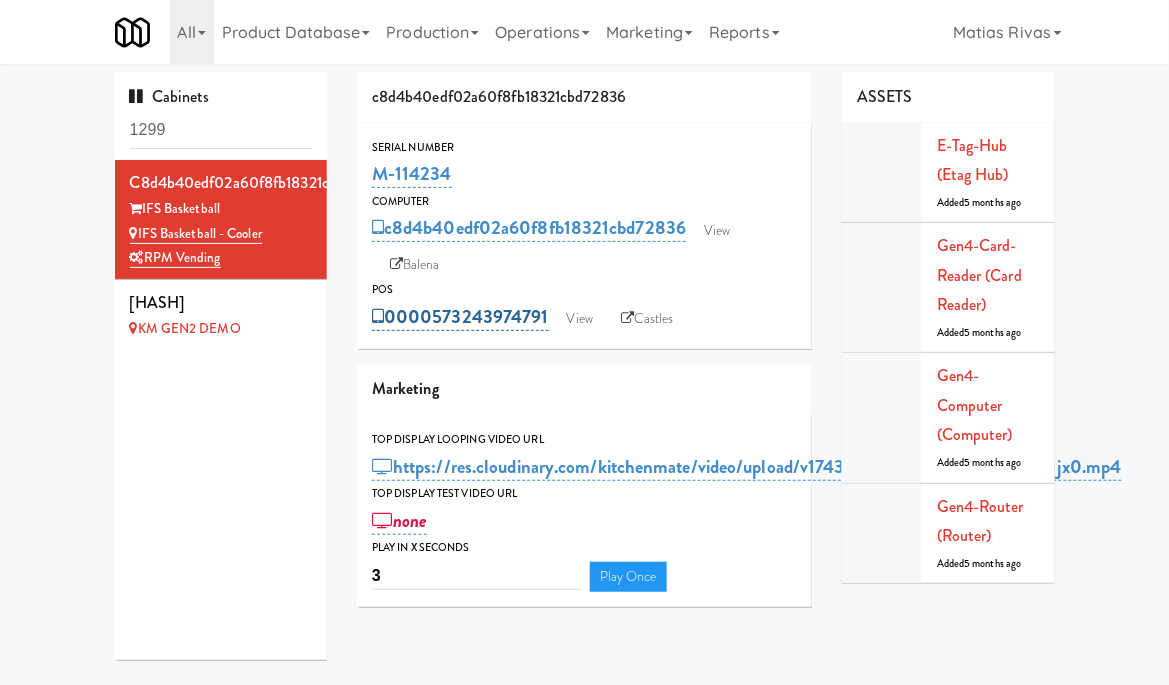 drag, startPoint x: 555, startPoint y: 315, endPoint x: 435, endPoint y: 309, distance: 120.14991 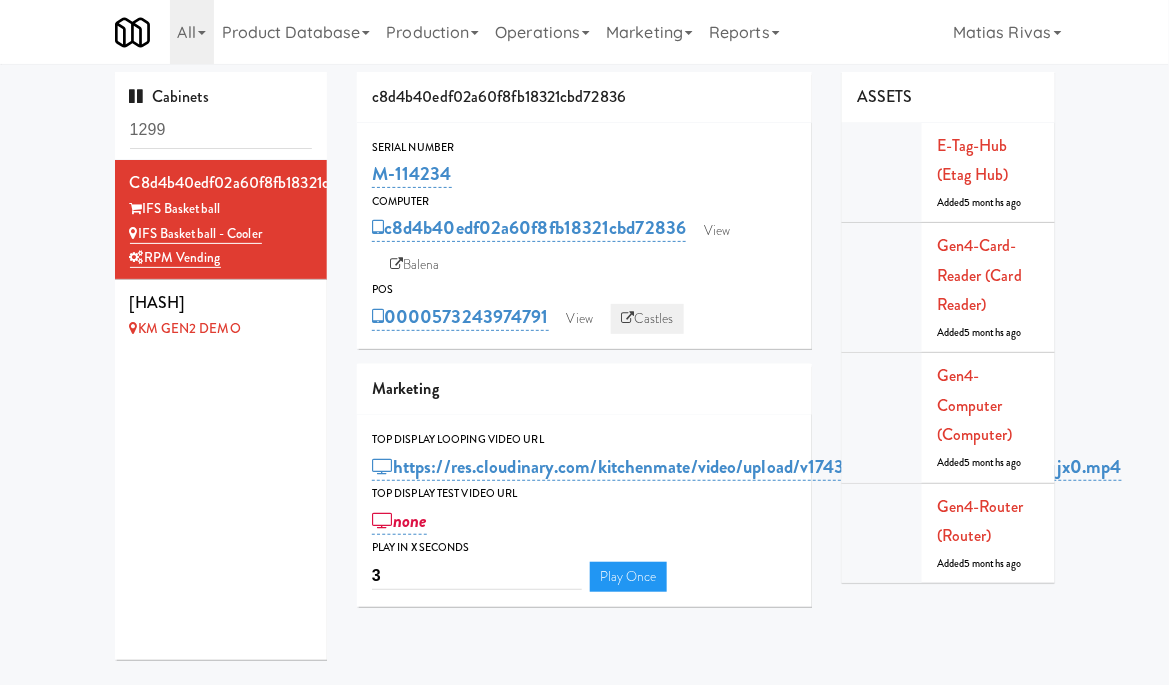 click on "Castles" at bounding box center (647, 319) 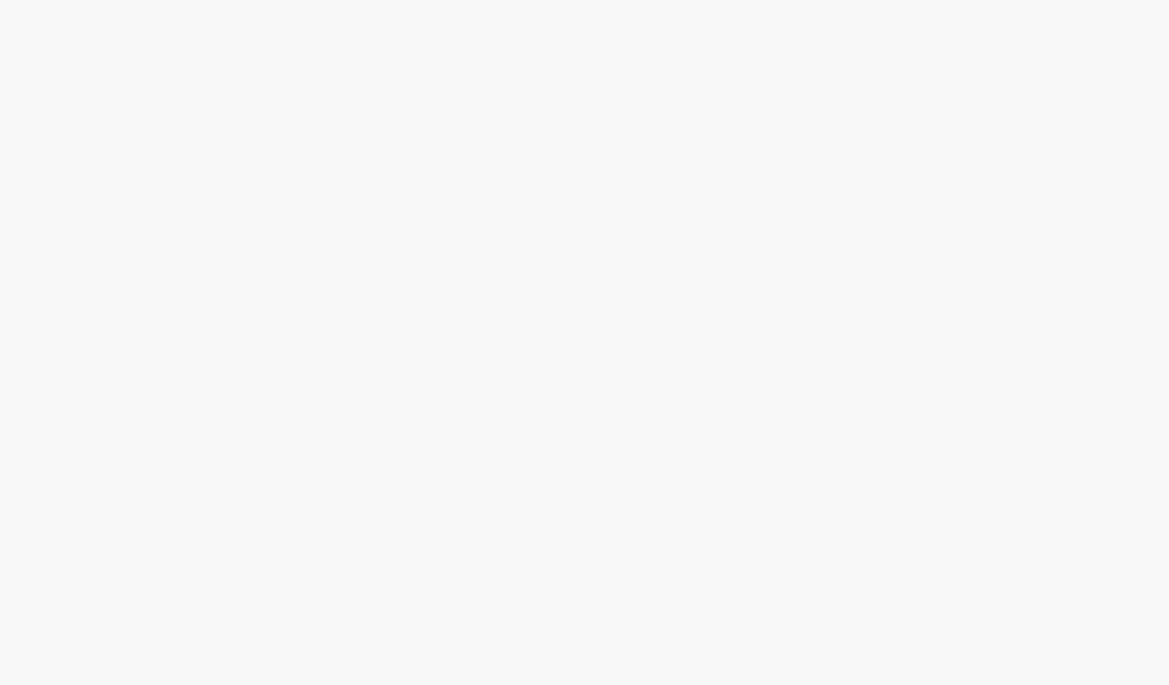scroll, scrollTop: 0, scrollLeft: 0, axis: both 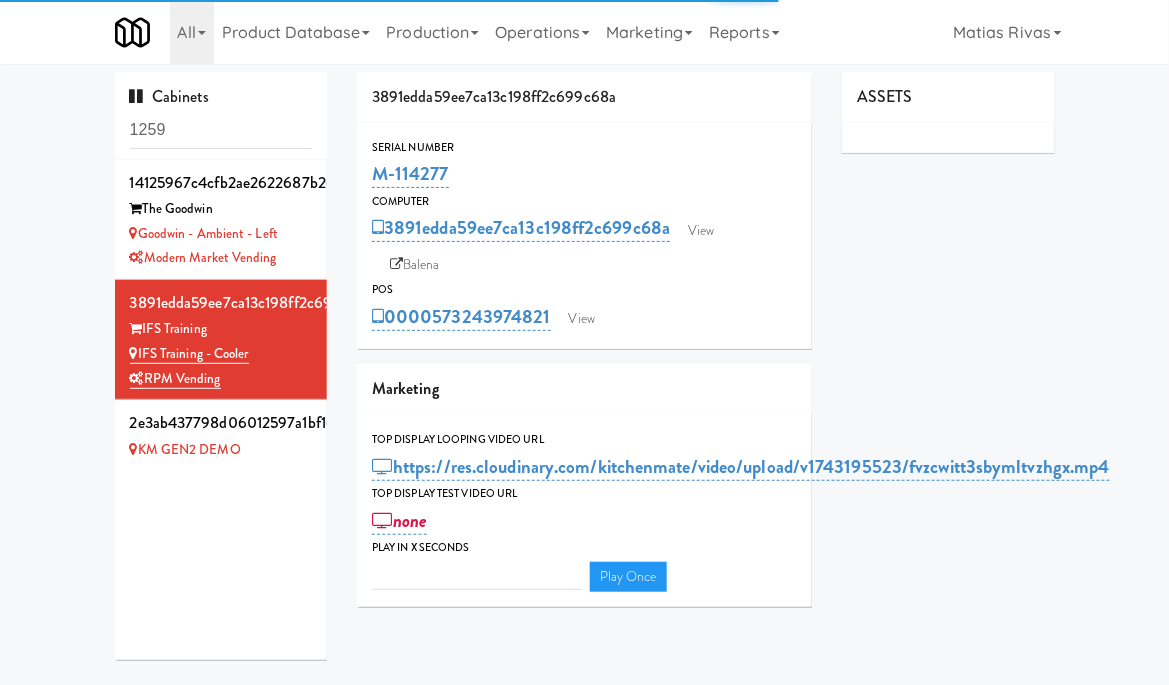 type on "3" 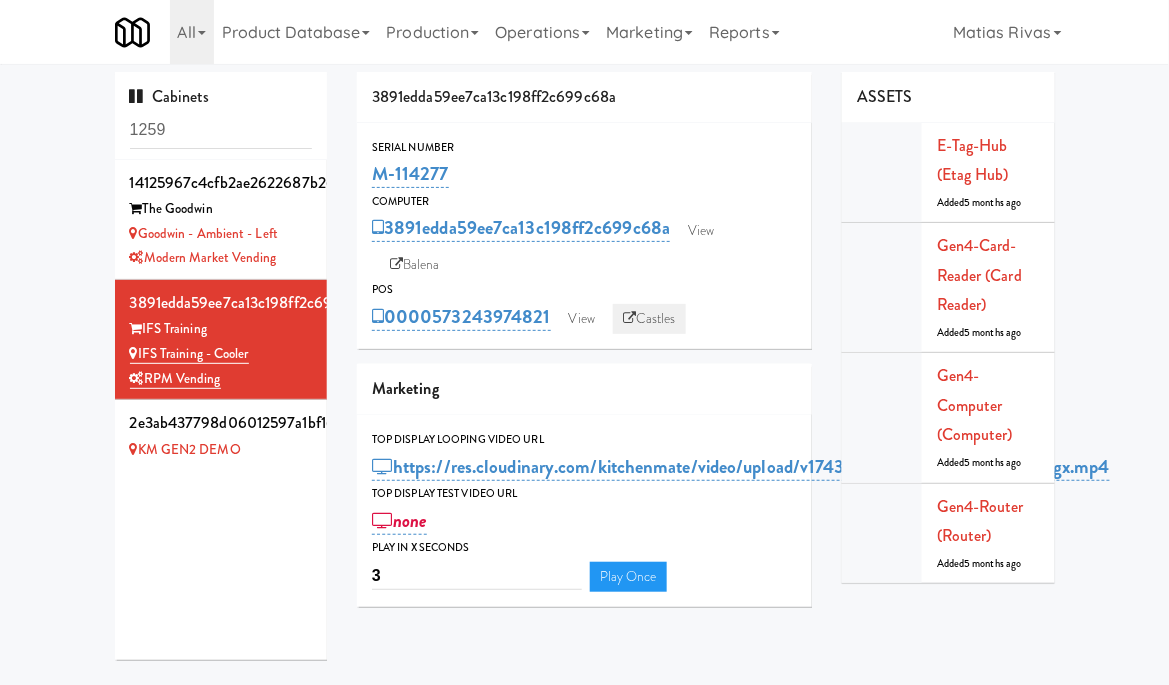 click on "Castles" at bounding box center [649, 319] 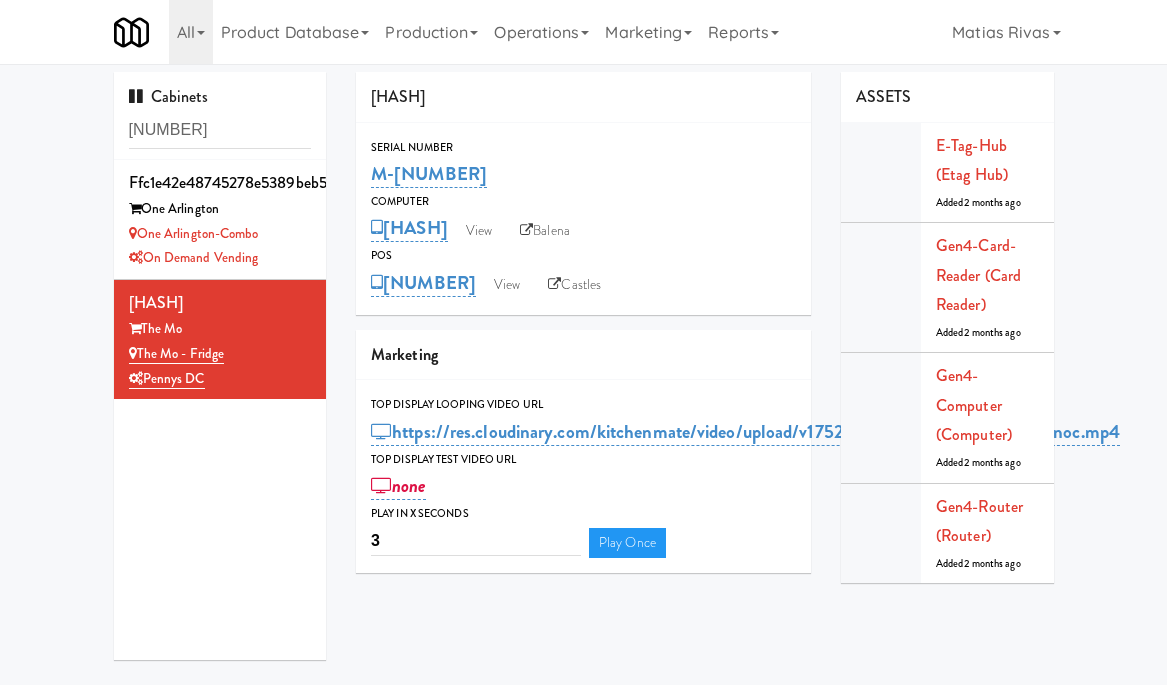 scroll, scrollTop: 0, scrollLeft: 0, axis: both 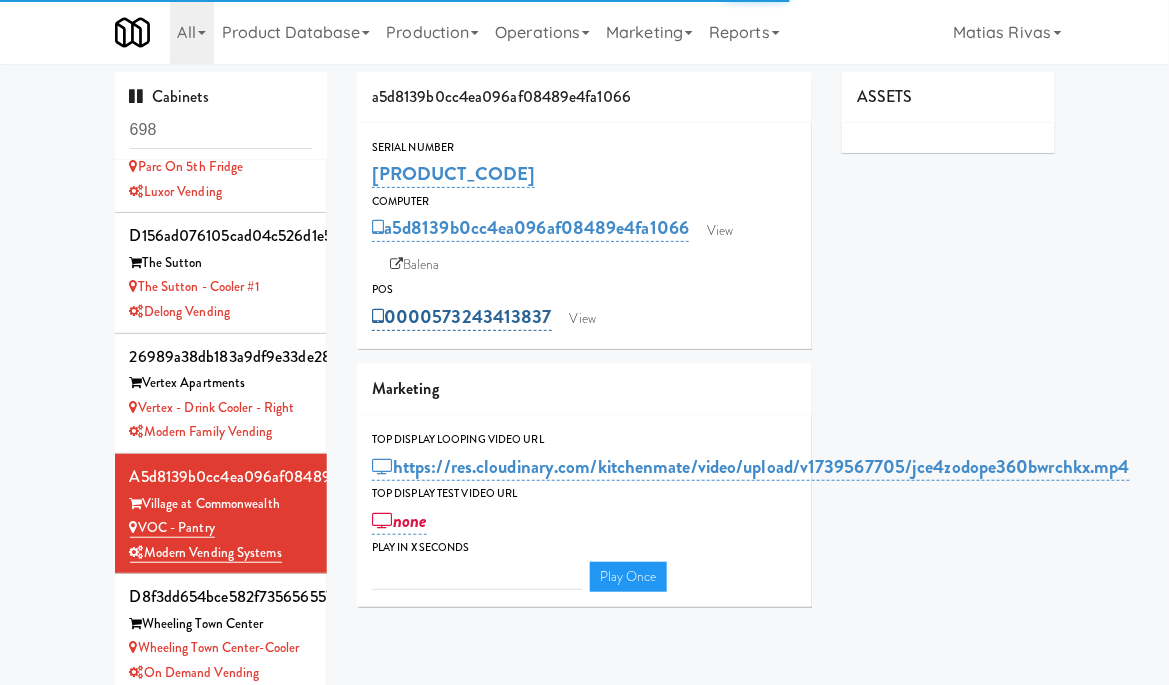 type on "3" 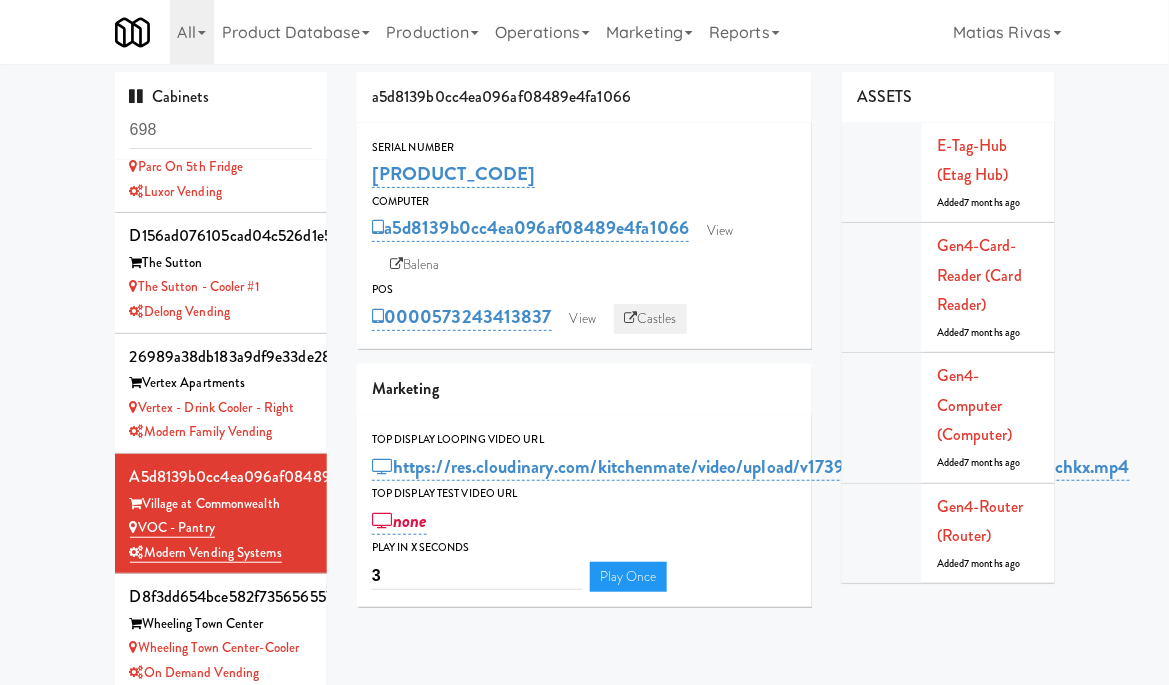 click at bounding box center [630, 318] 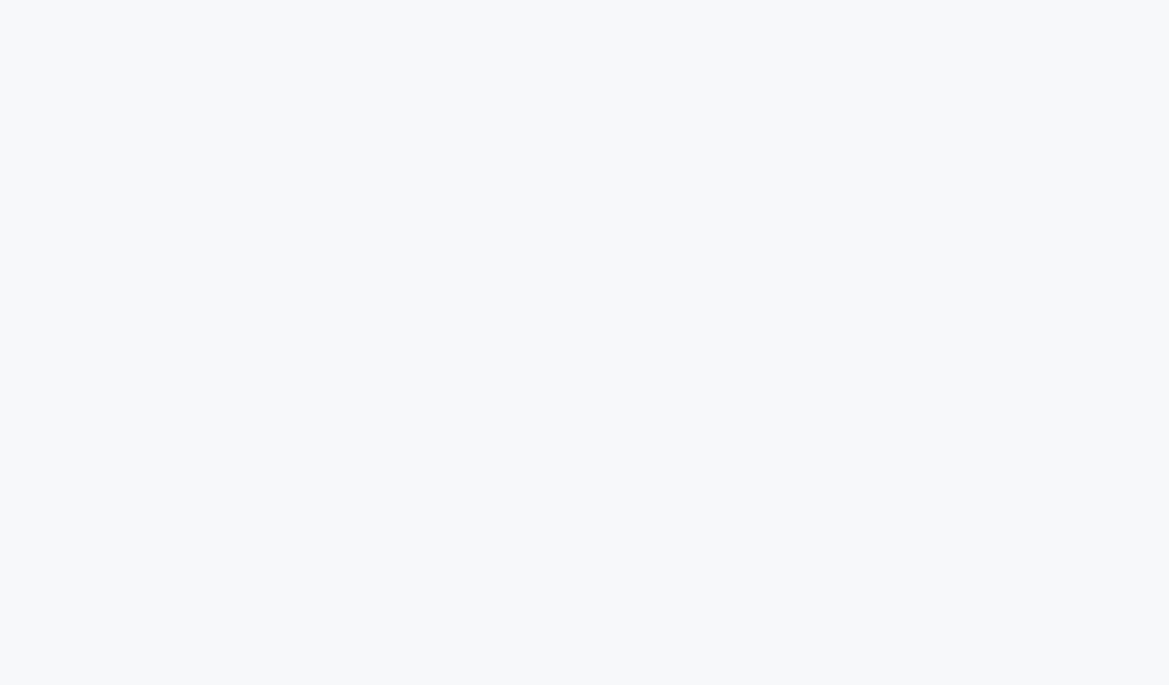 scroll, scrollTop: 0, scrollLeft: 0, axis: both 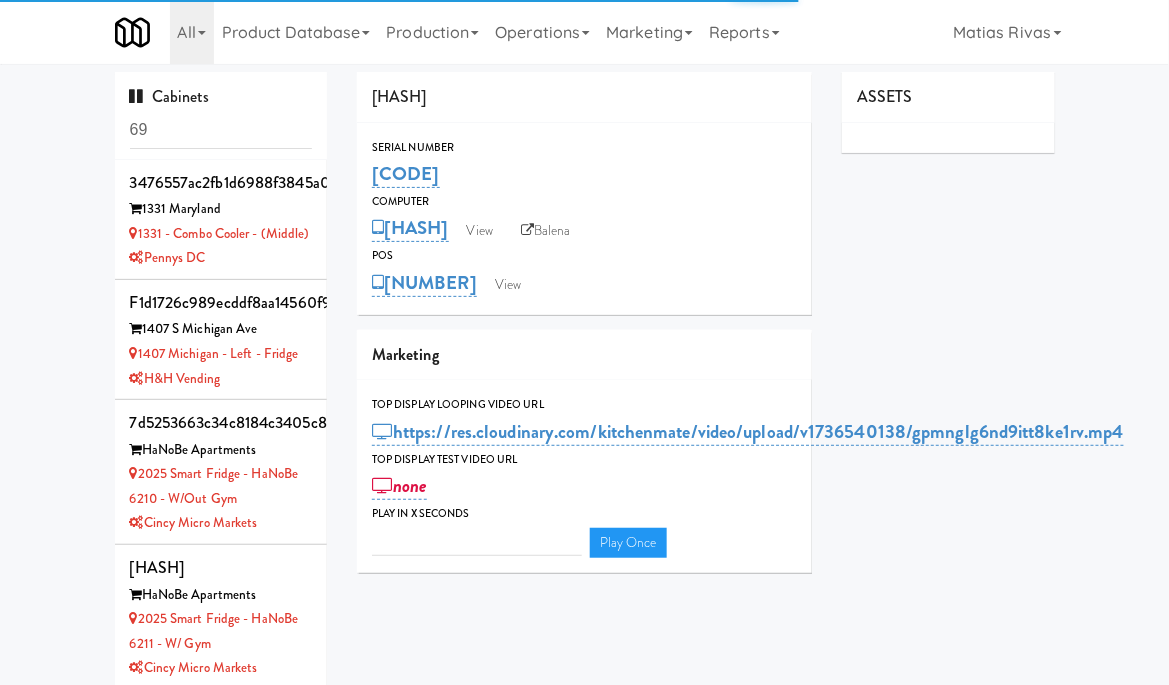 type on "3" 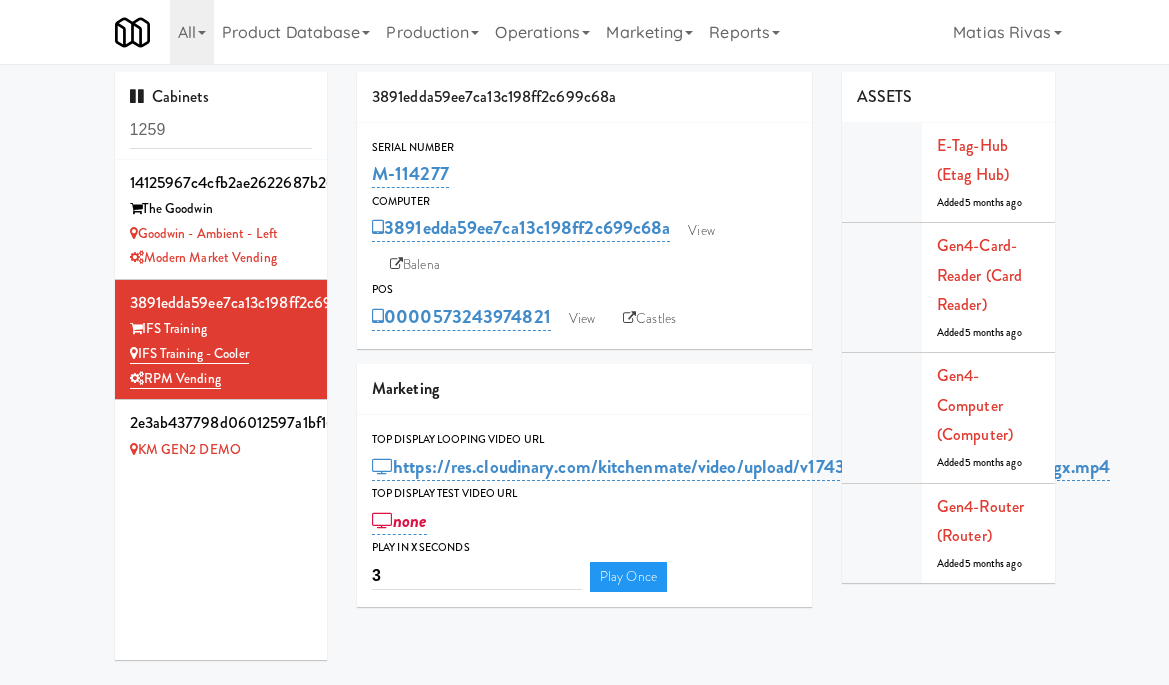 scroll, scrollTop: 0, scrollLeft: 0, axis: both 